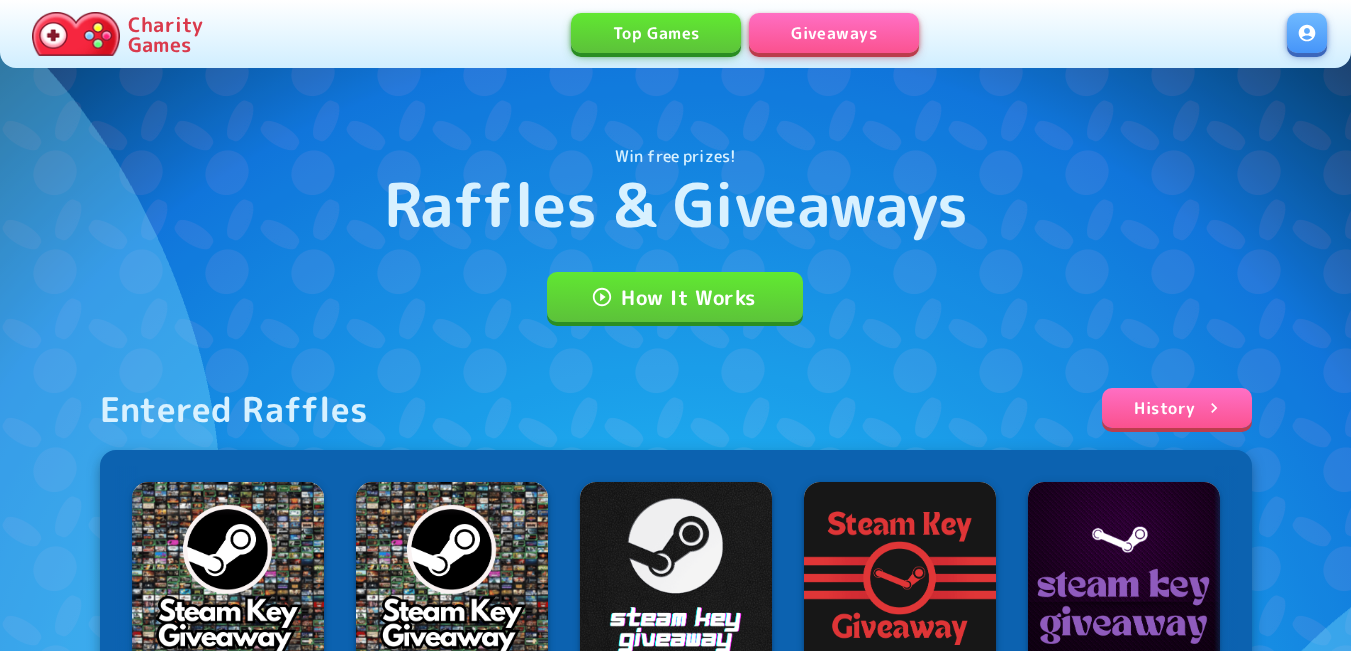 scroll, scrollTop: 0, scrollLeft: 0, axis: both 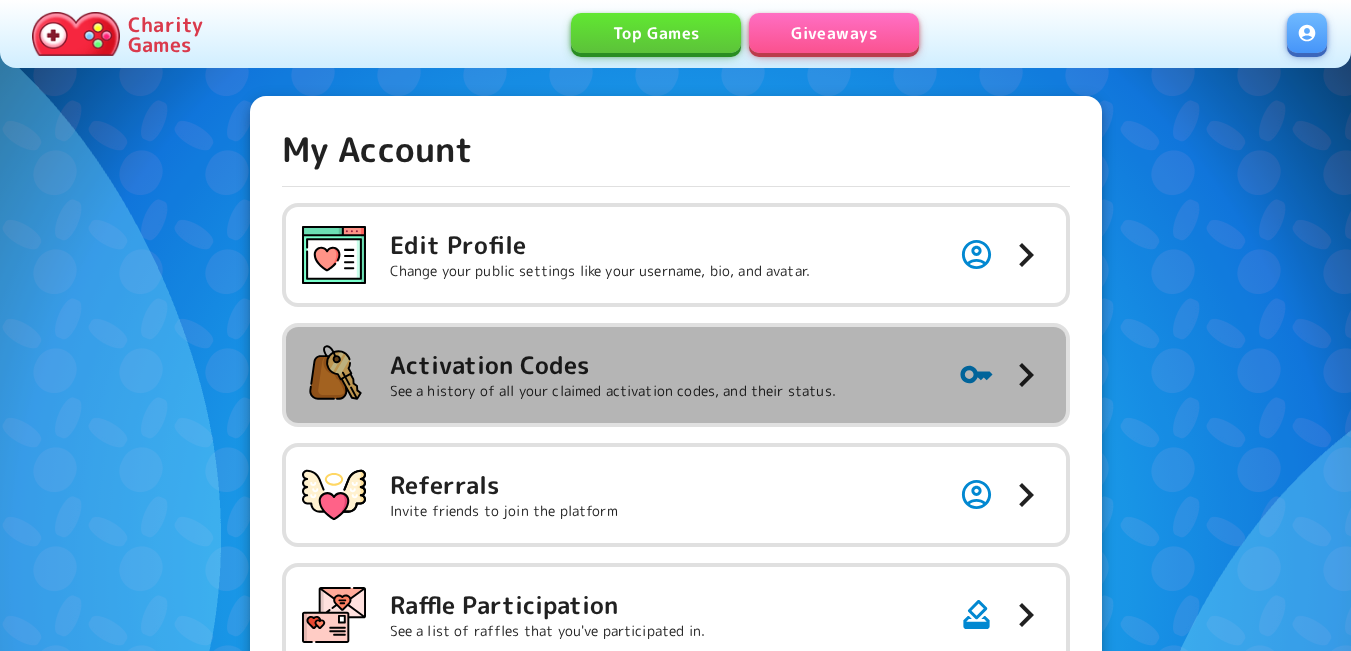 click on "Activation Codes" at bounding box center [613, 365] 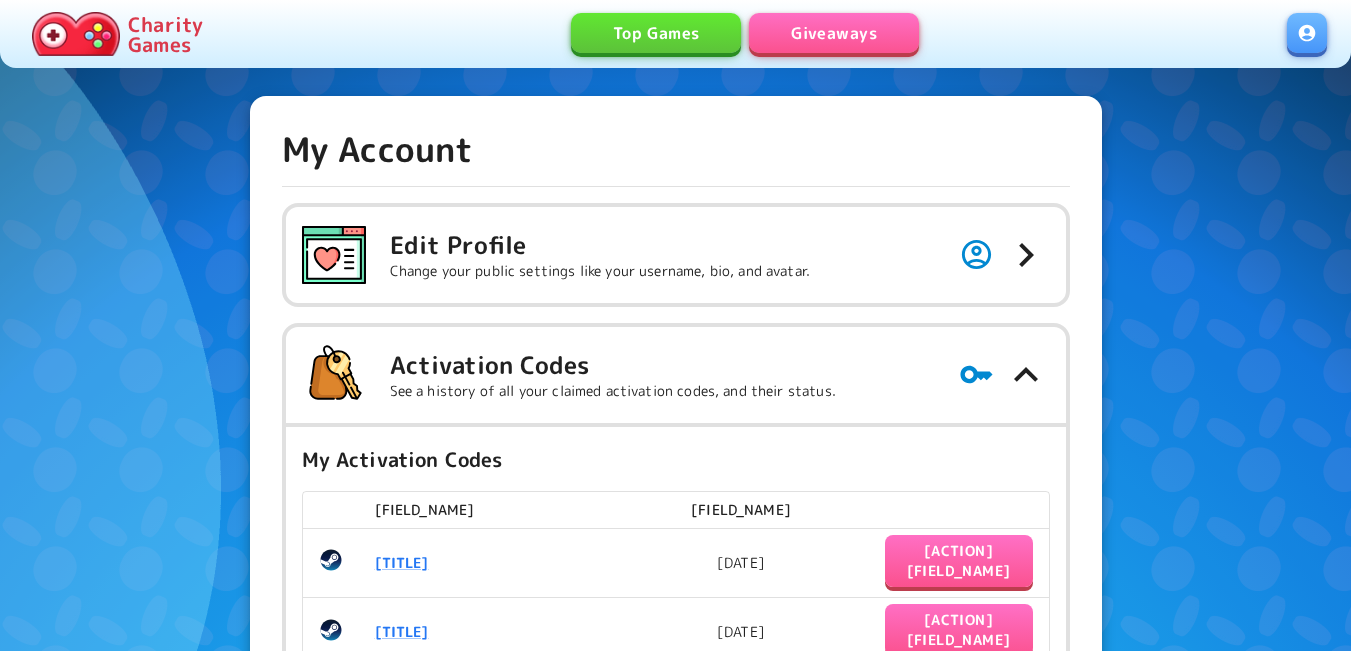 click on "Giveaways" at bounding box center [834, 33] 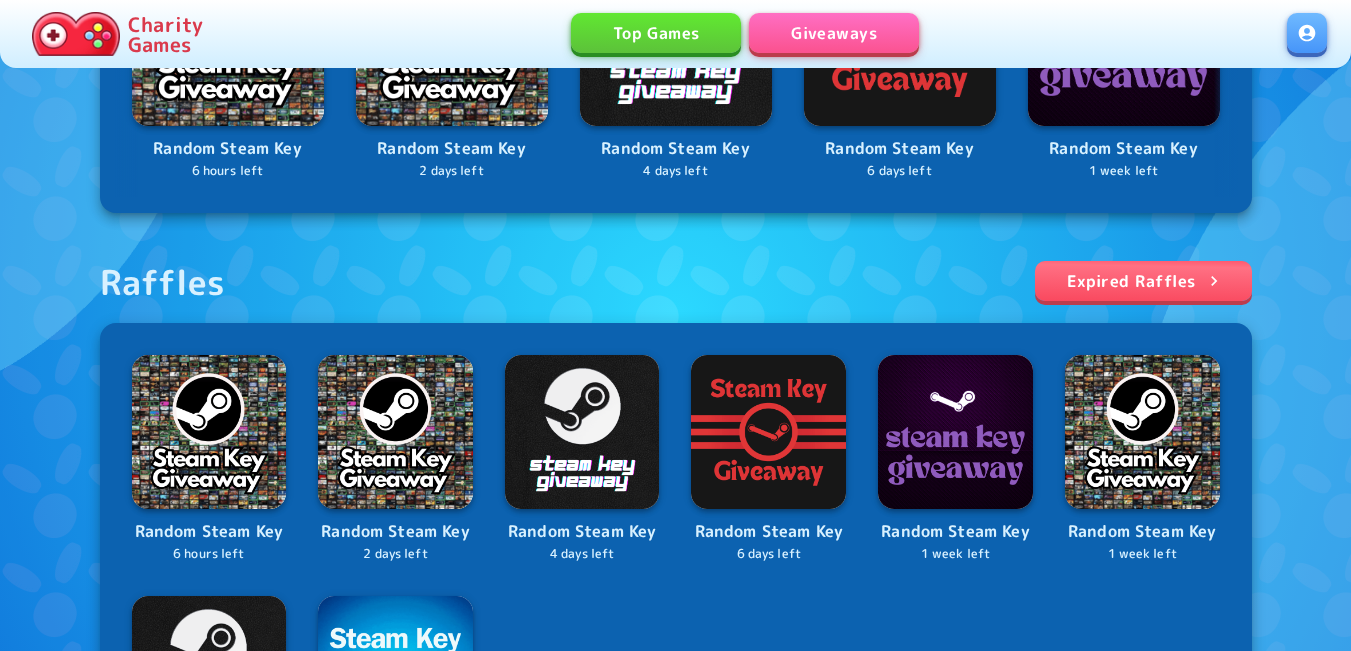 scroll, scrollTop: 700, scrollLeft: 0, axis: vertical 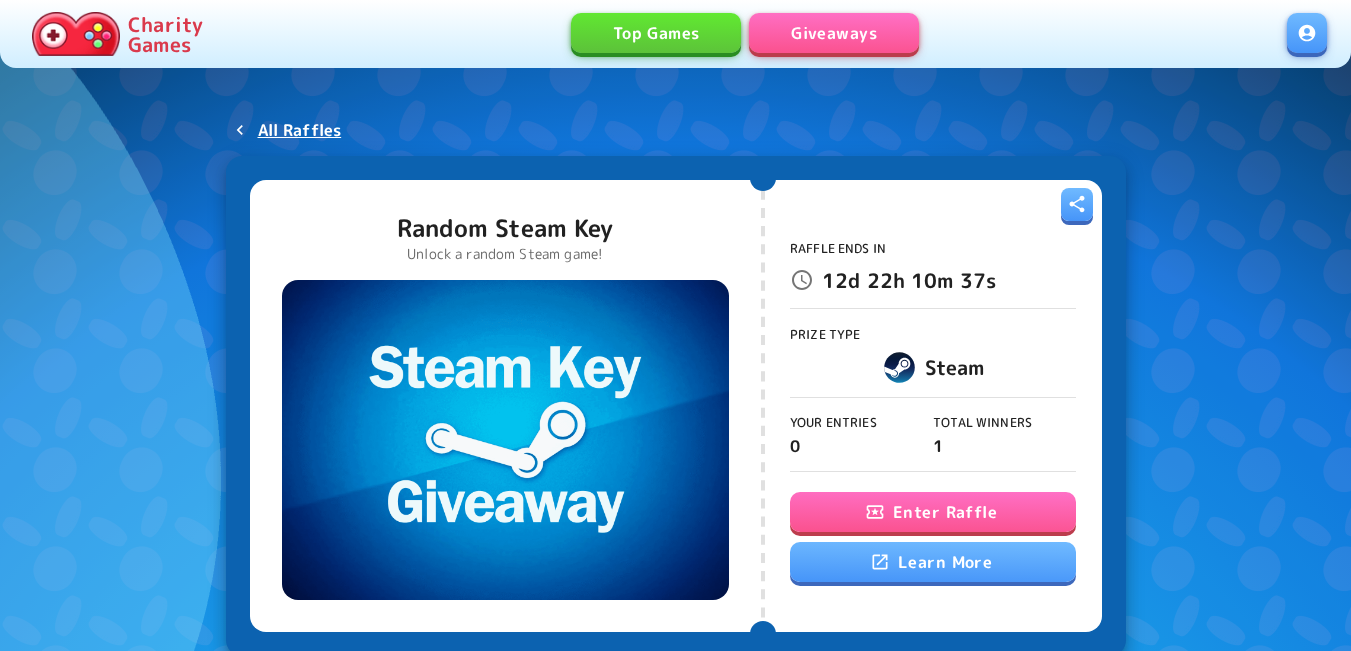 click on "Enter Raffle" at bounding box center [933, 512] 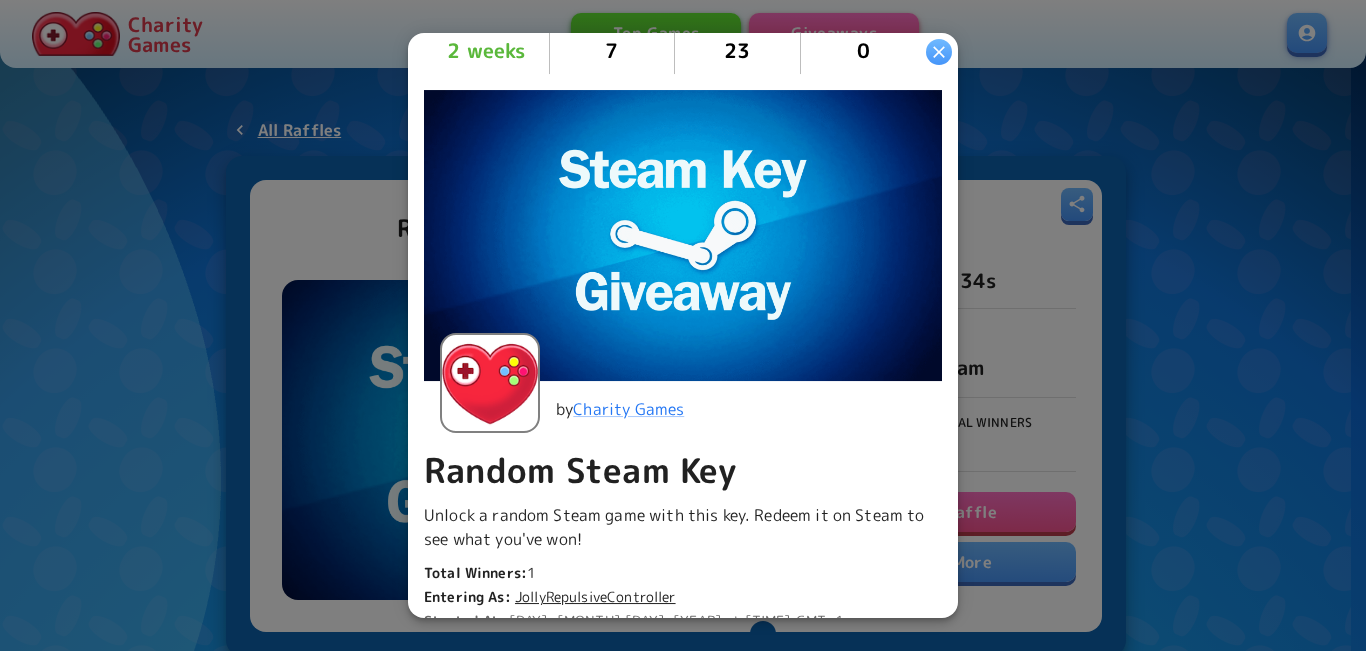 scroll, scrollTop: 500, scrollLeft: 0, axis: vertical 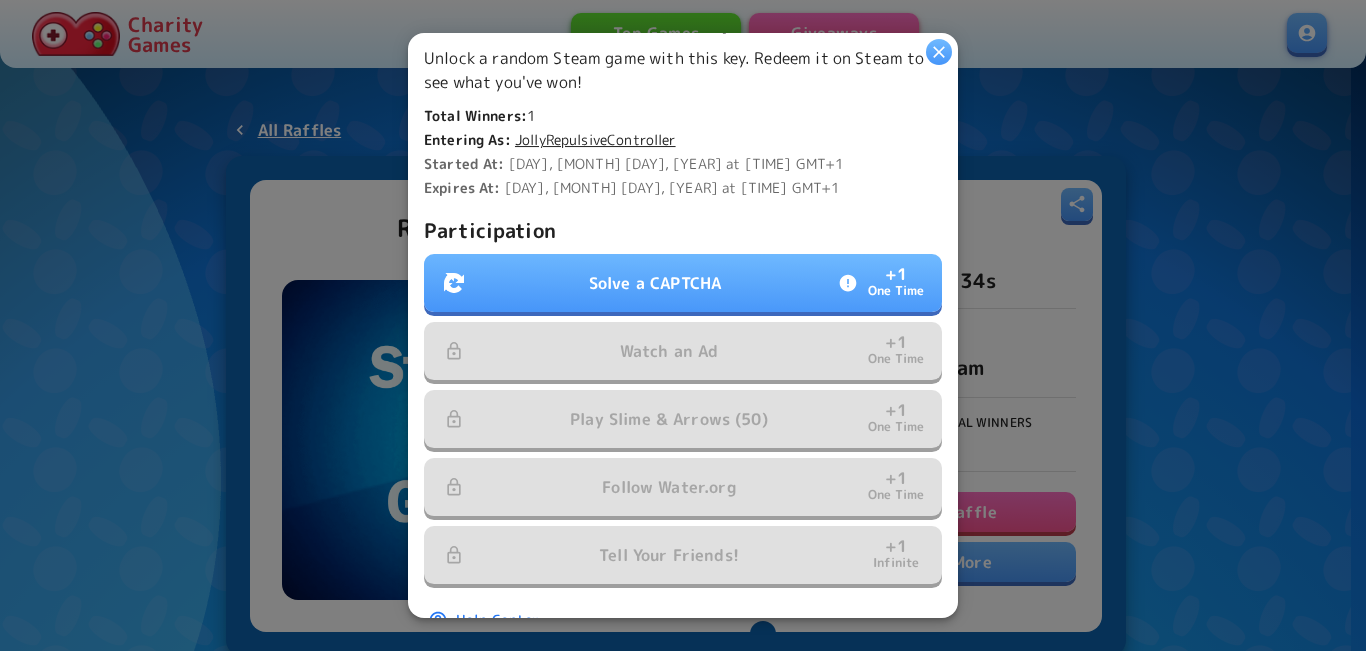 click on "Solve a CAPTCHA" at bounding box center [655, 283] 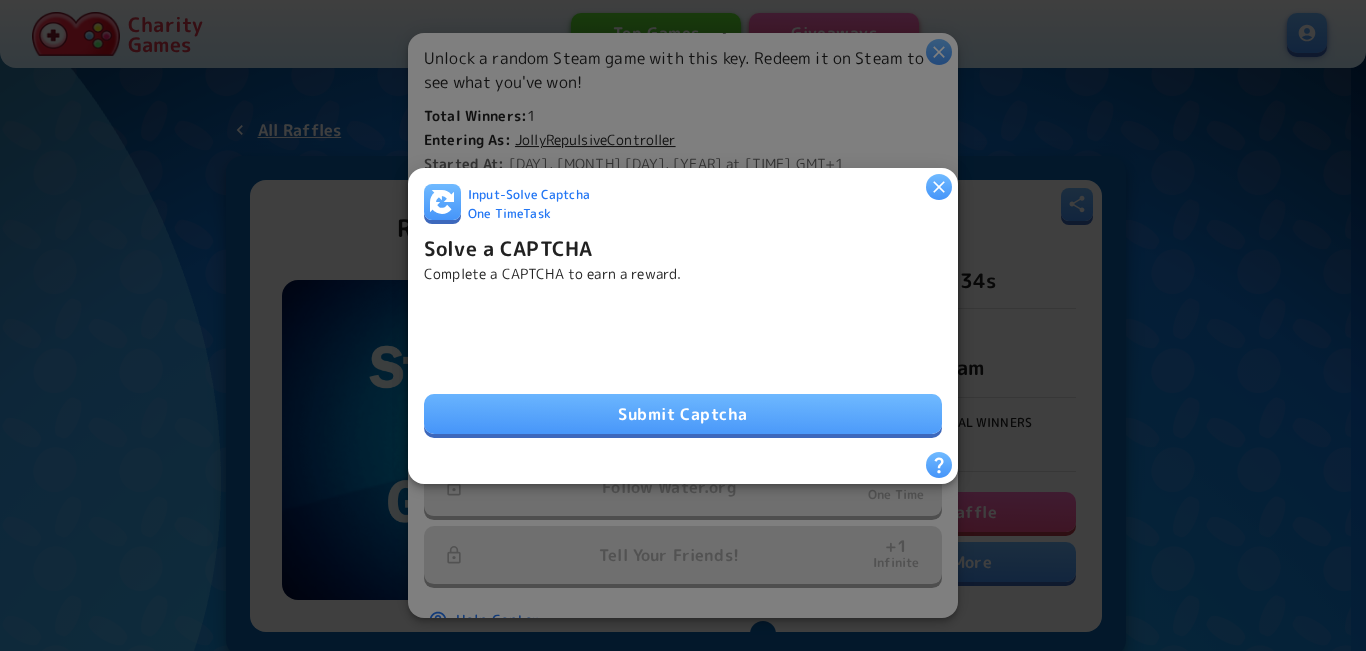 click on "Submit Captcha" at bounding box center (683, 414) 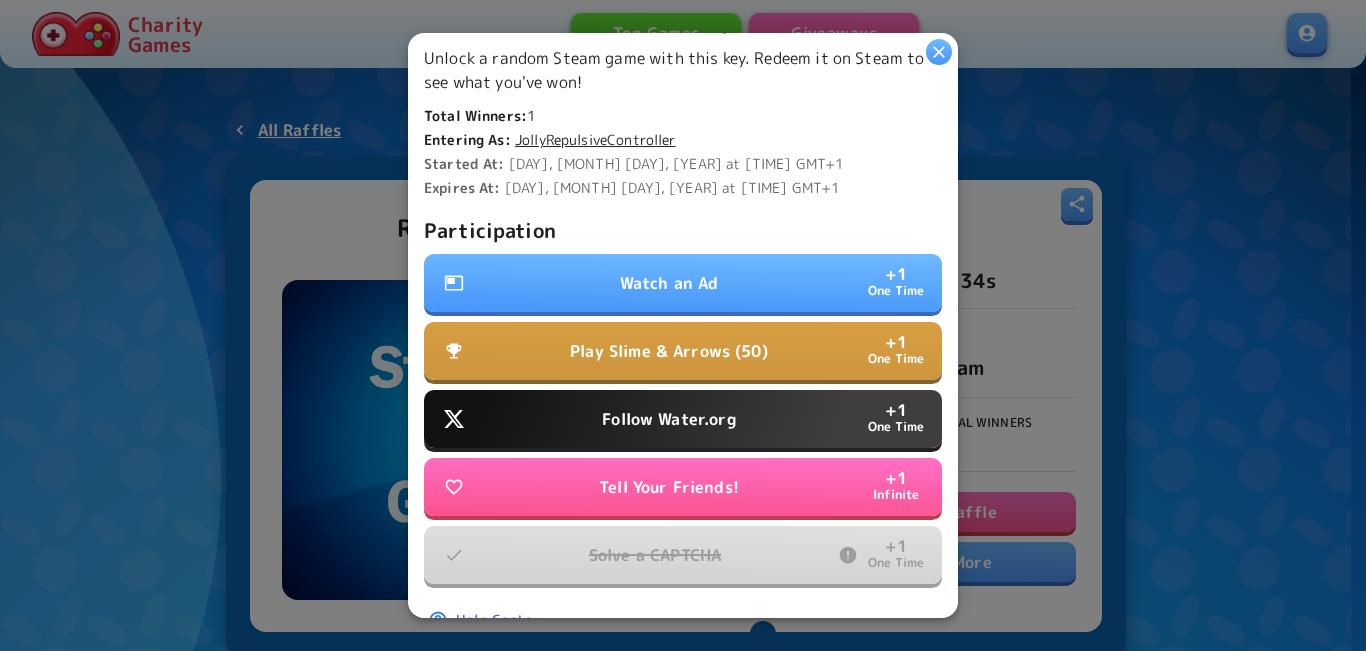 click on "Watch an Ad + 1 One Time" at bounding box center (683, 283) 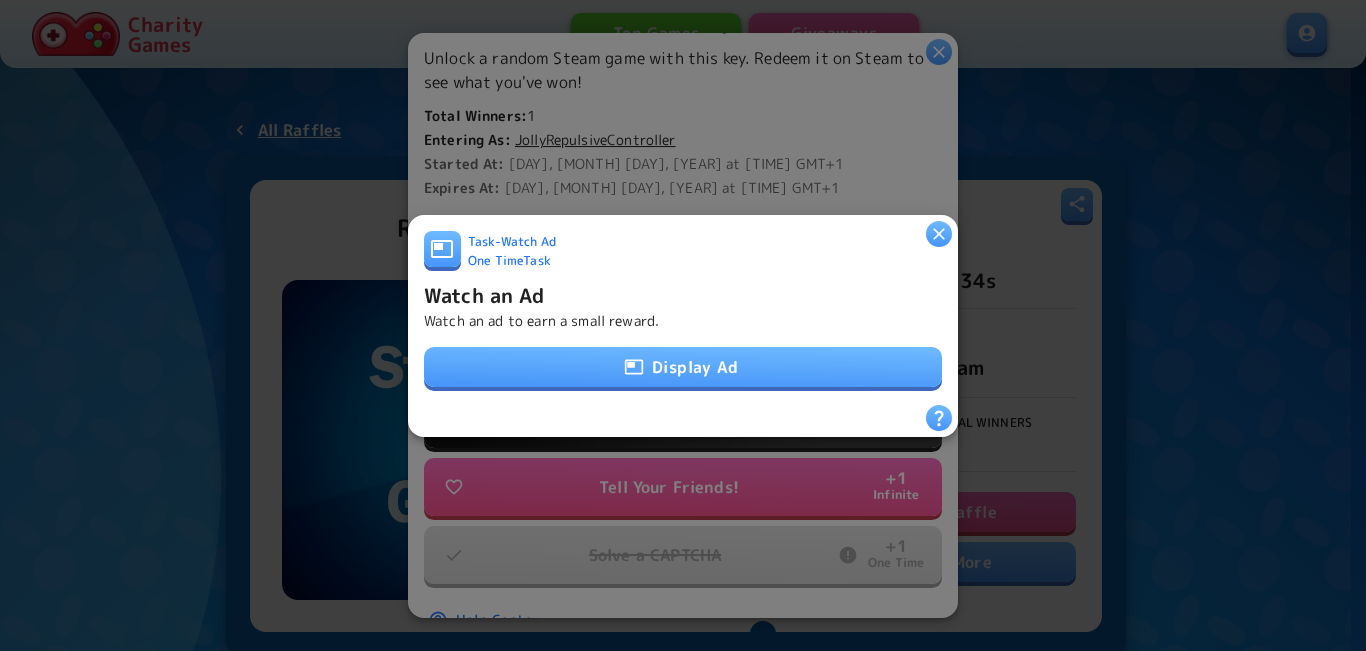 click on "Display Ad" at bounding box center (683, 367) 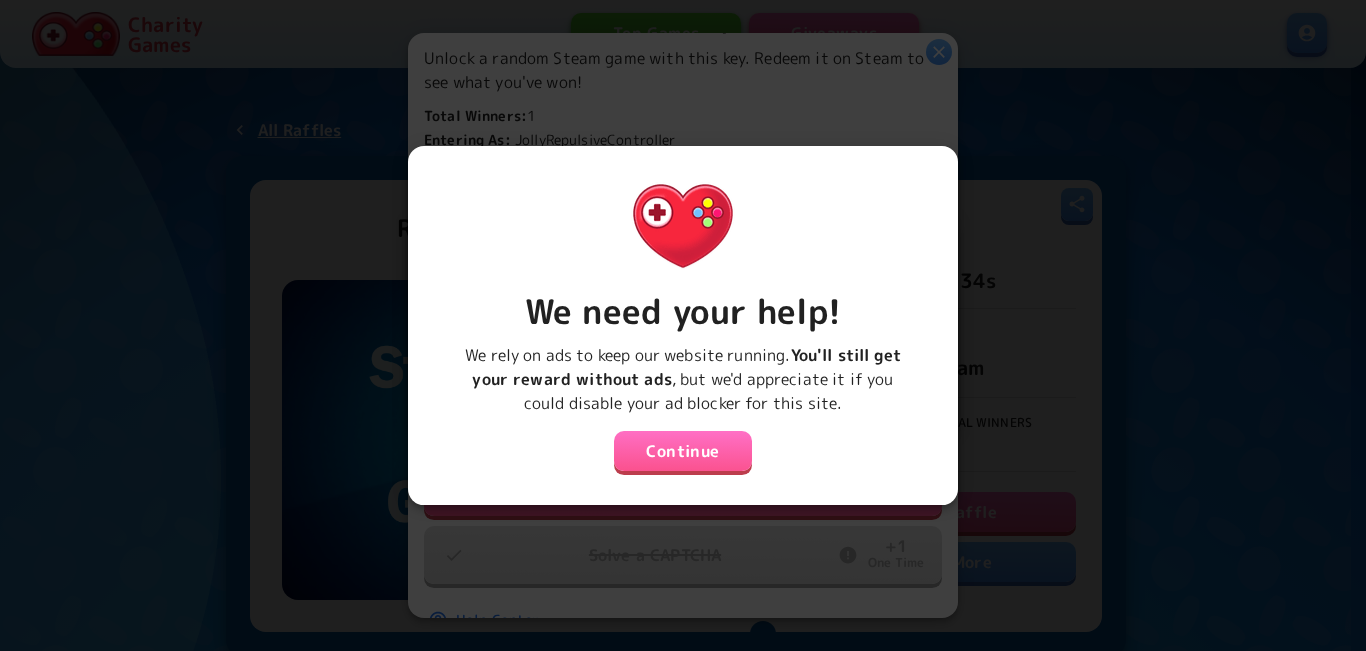 click on "Continue" at bounding box center [683, 451] 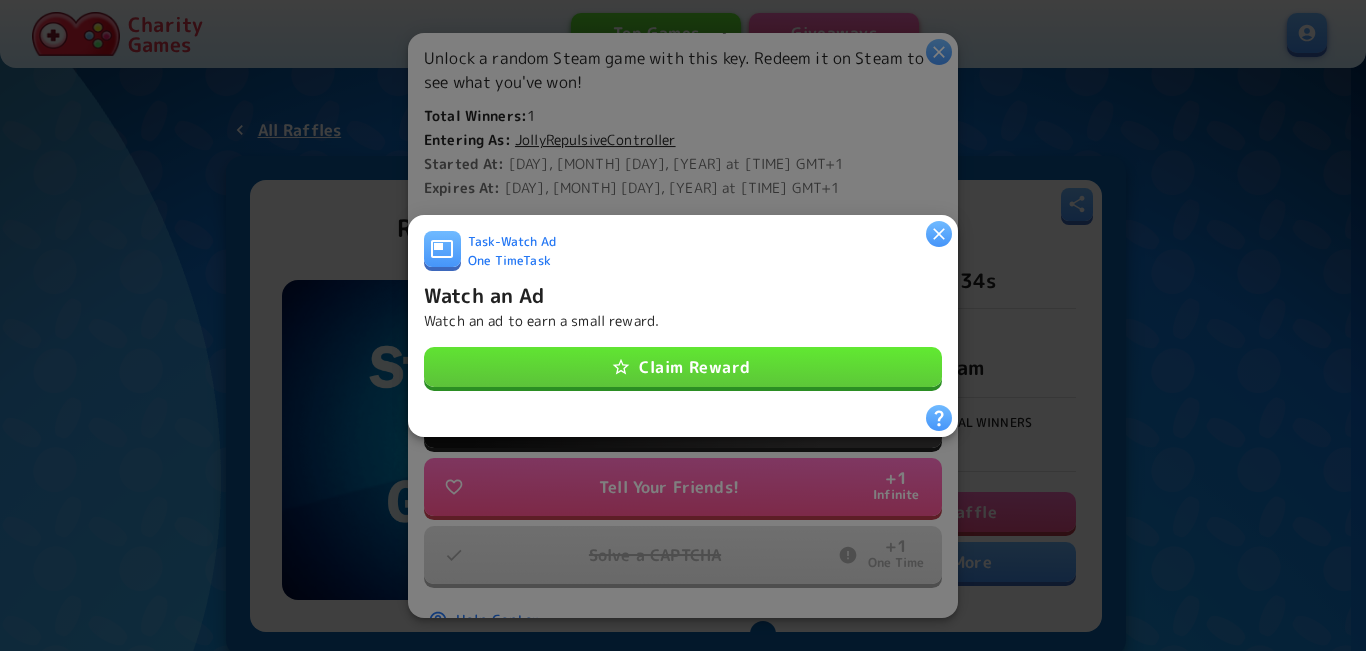 click on "Claim Reward" at bounding box center (683, 367) 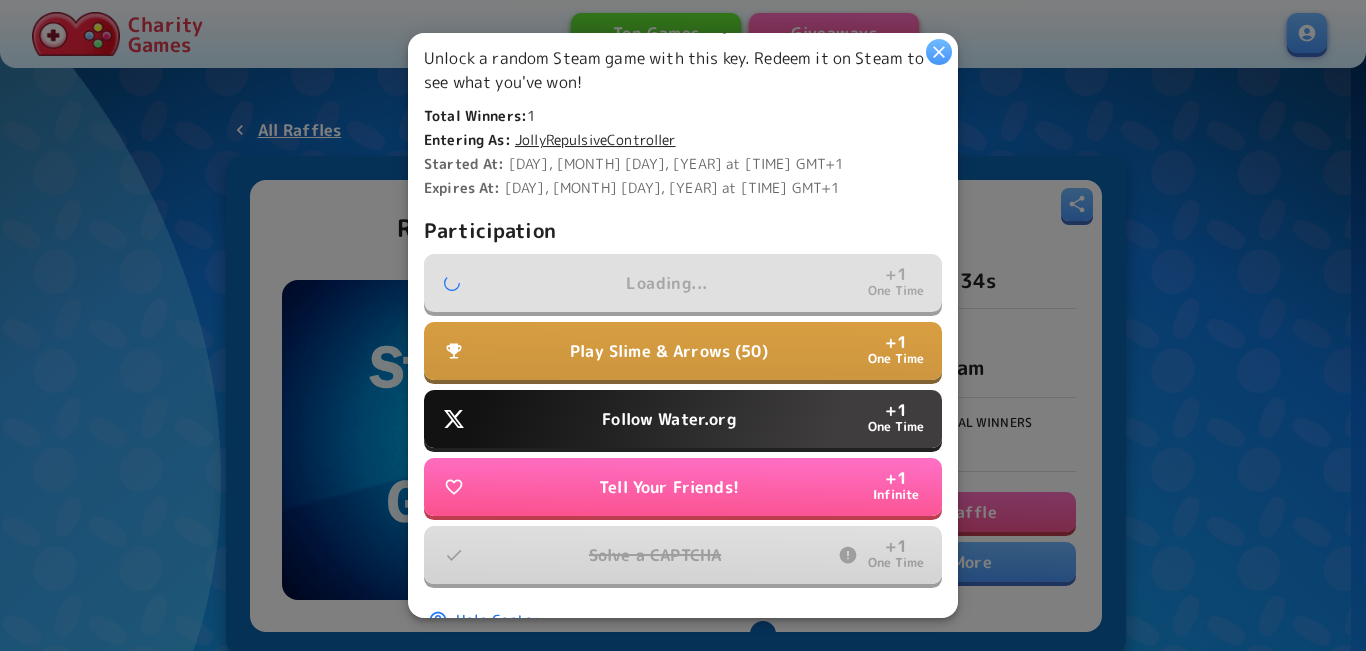 click on "Play Slime & Arrows (50)" at bounding box center (669, 351) 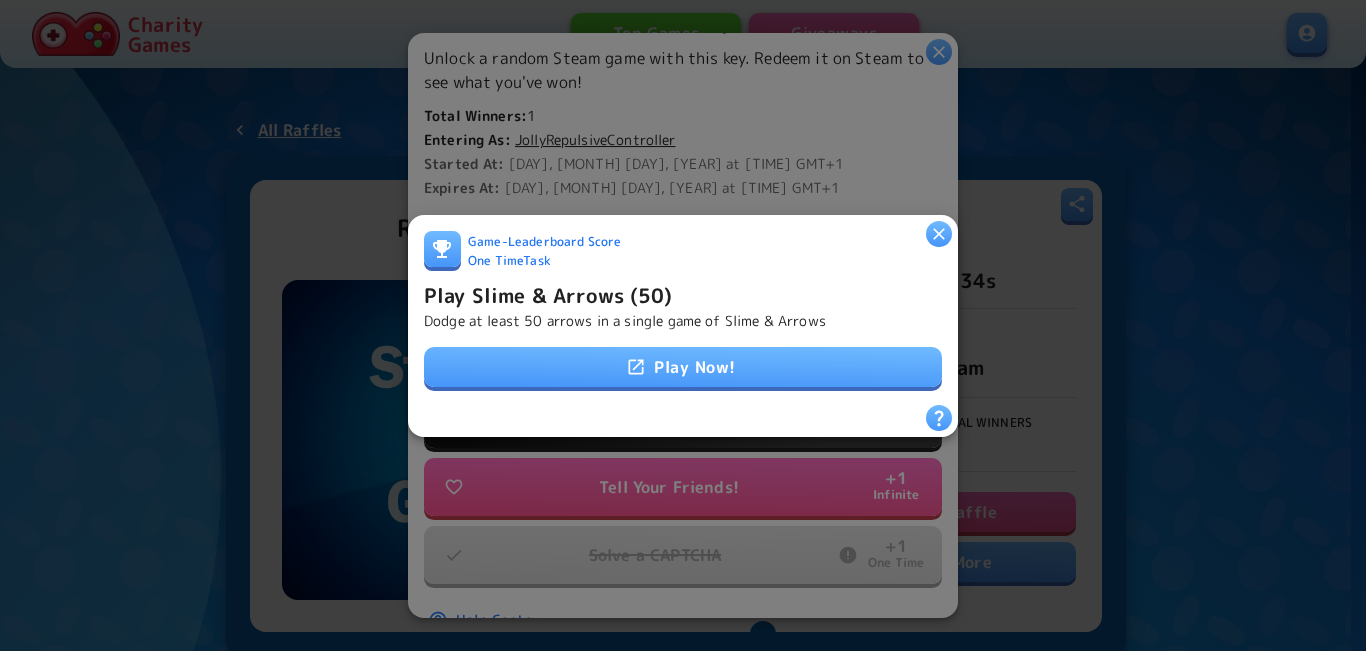 click at bounding box center (683, 325) 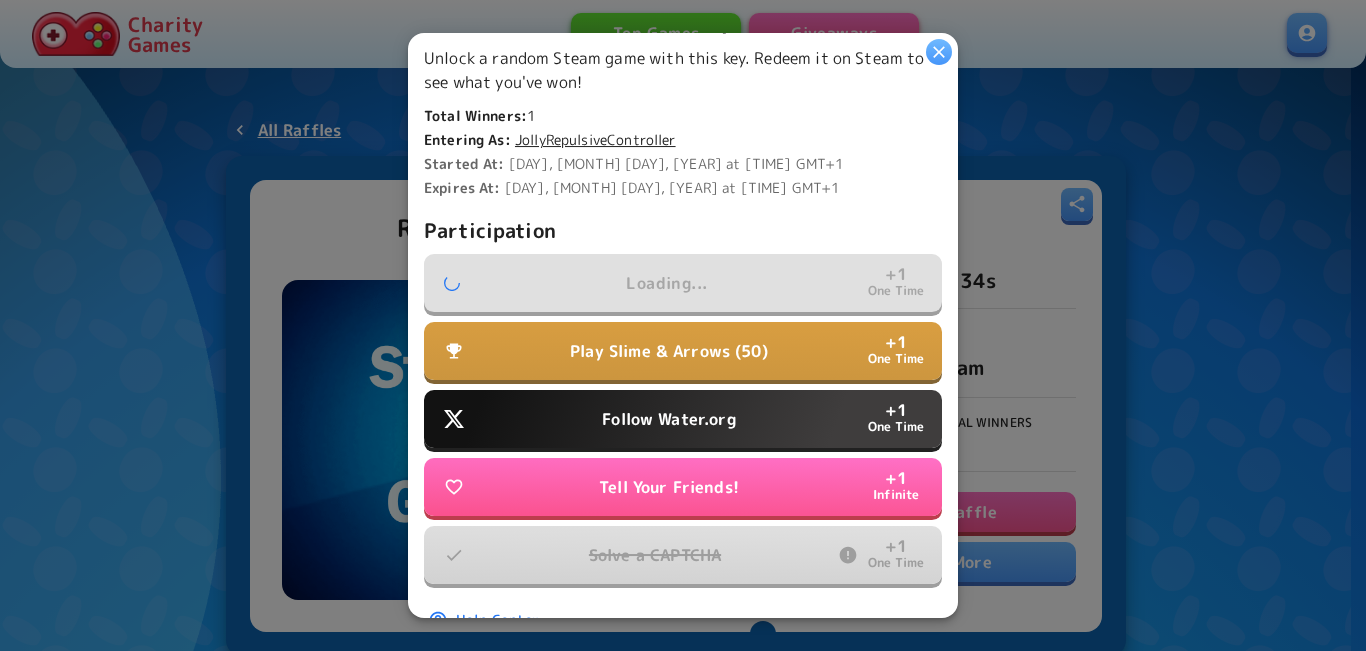click on "Follow Water.org" at bounding box center (668, 419) 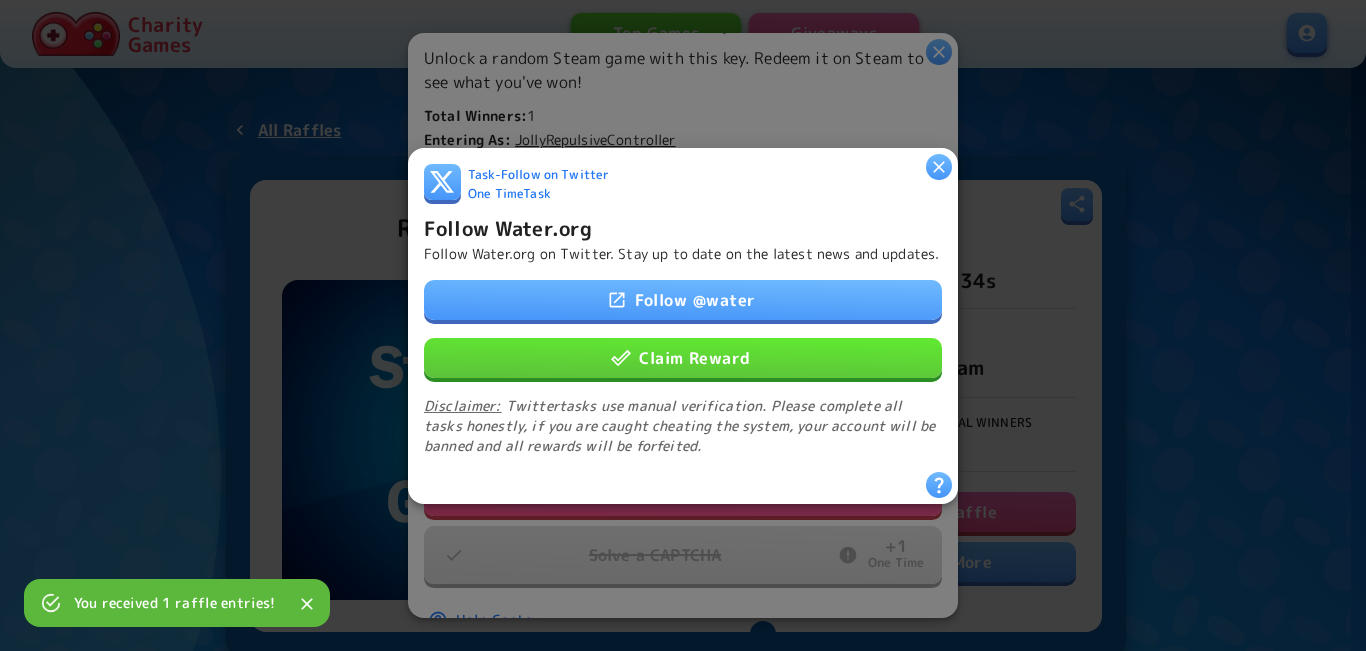 click on "Claim Reward" at bounding box center [683, 357] 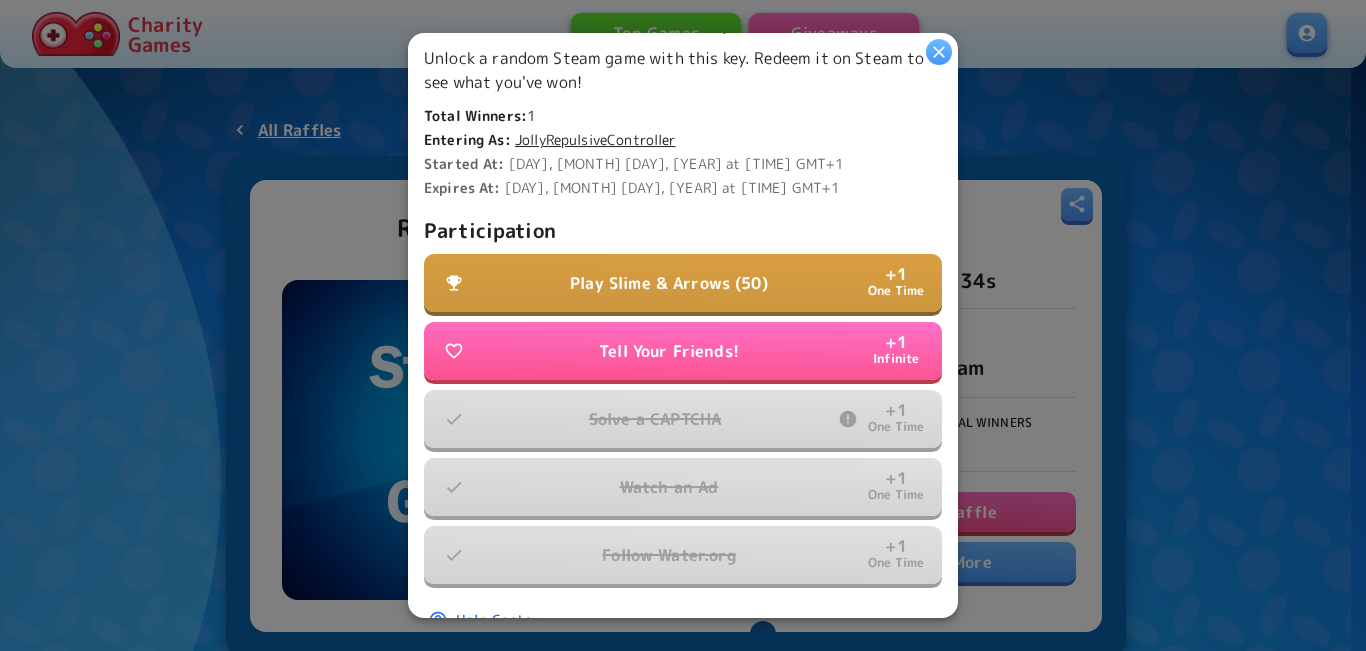 click on "Play Slime & Arrows (50) + 1 One Time" at bounding box center (683, 283) 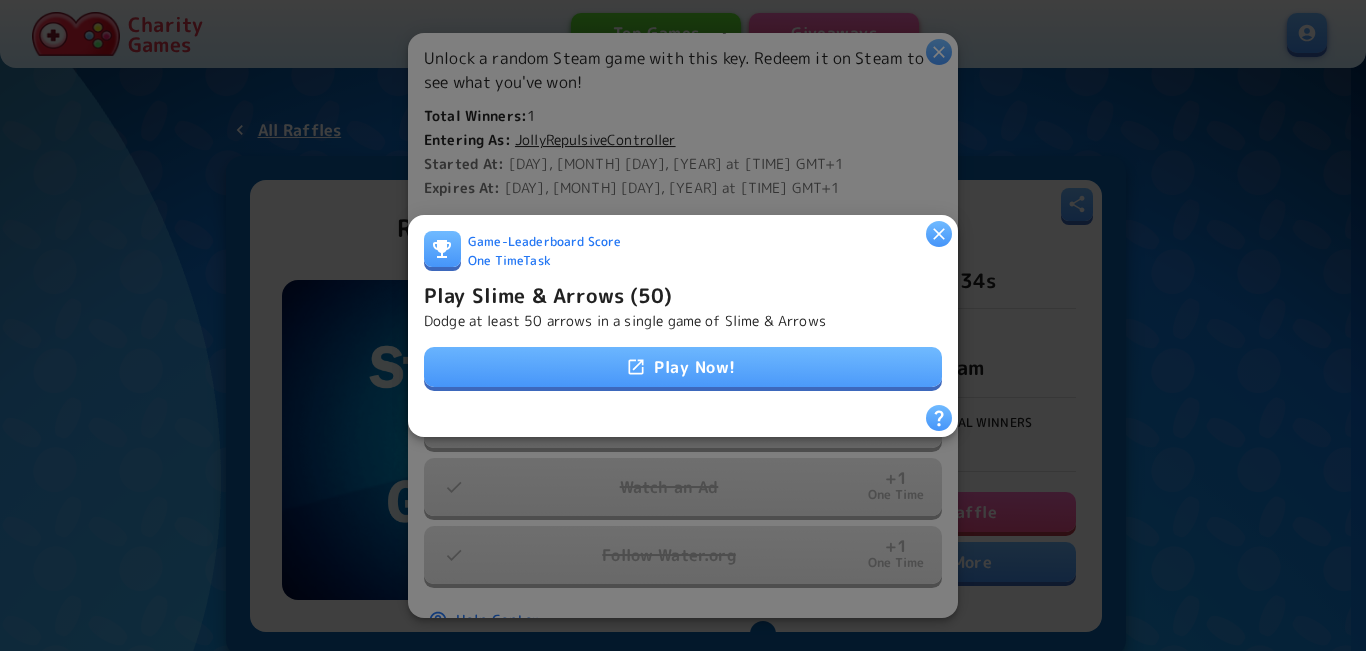 click on "Play Now!" at bounding box center (683, 367) 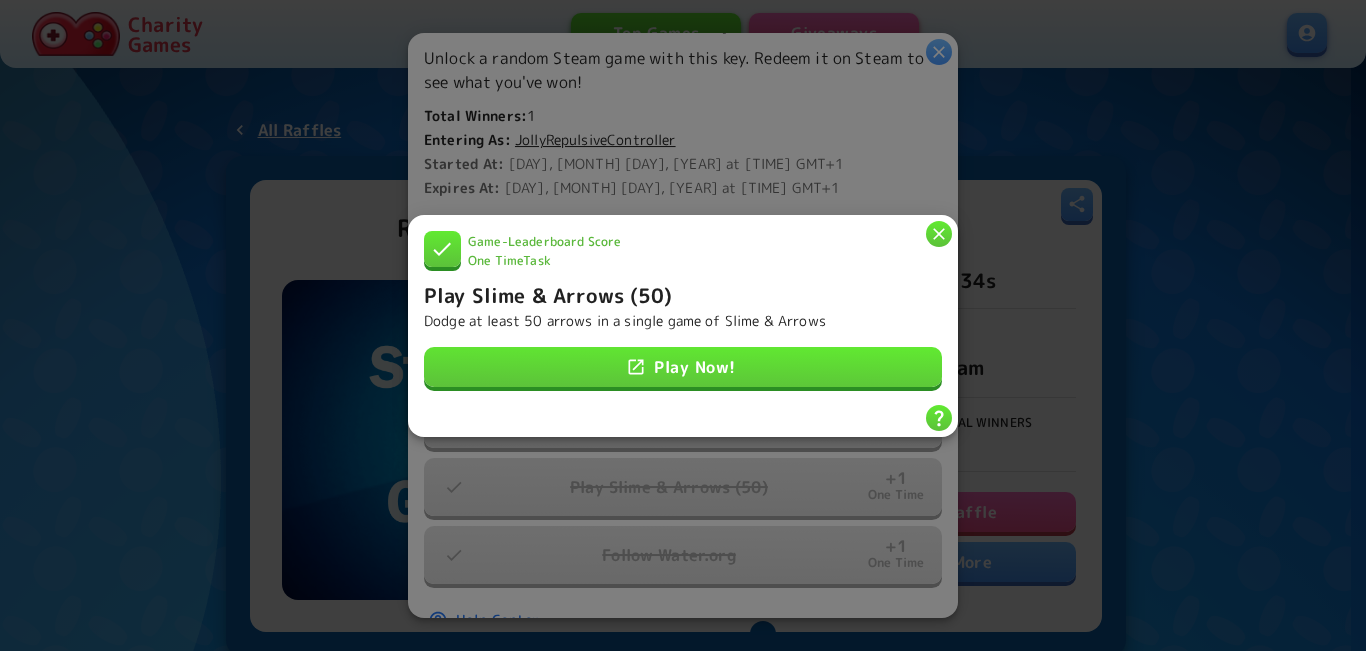 click 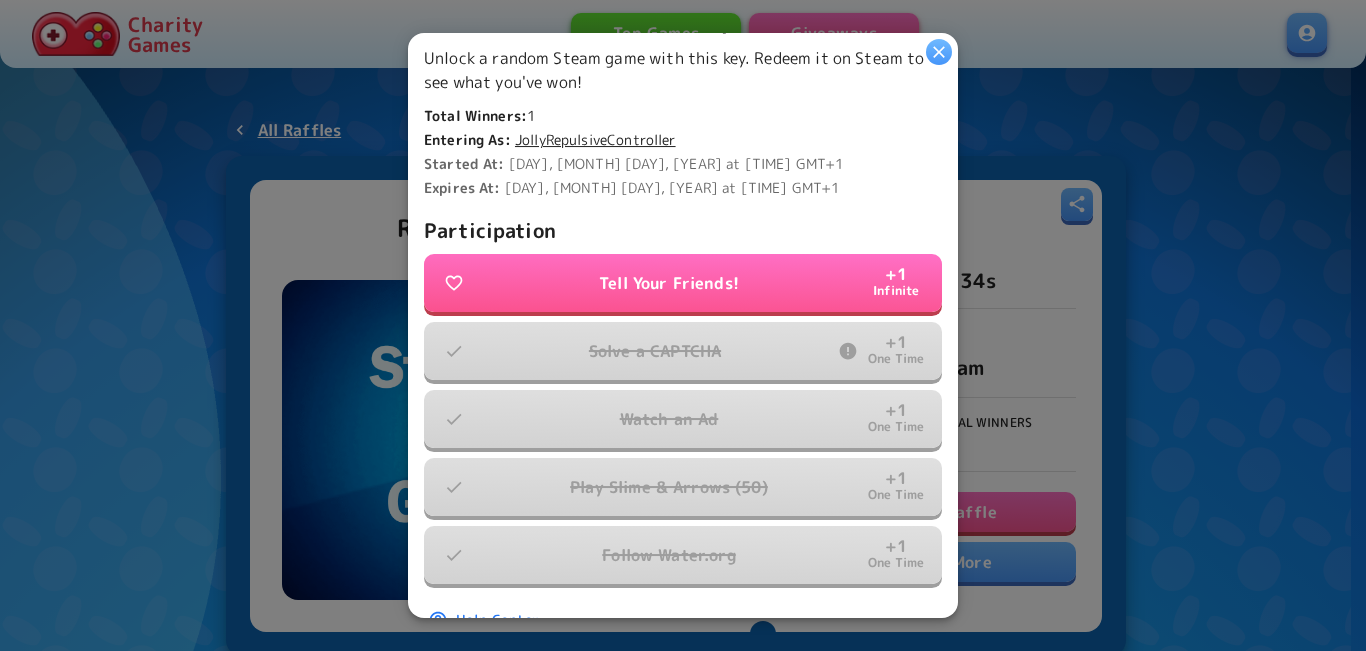 click at bounding box center [939, 52] 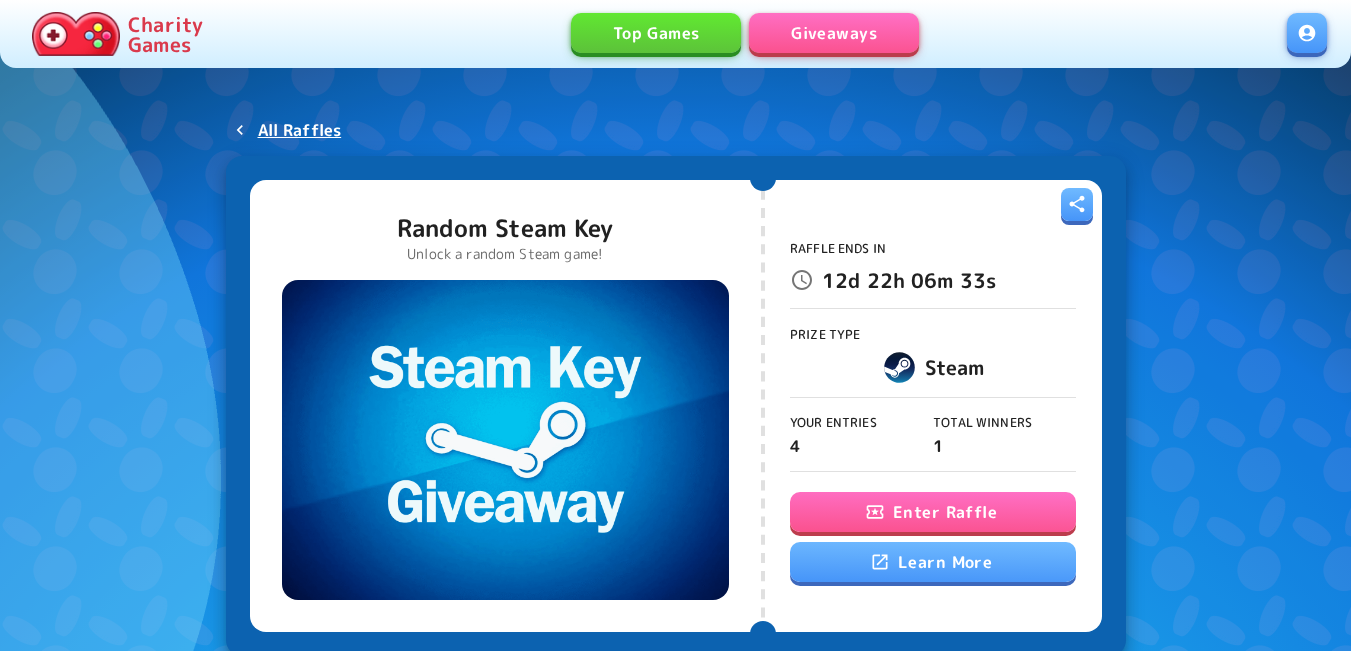 click on "Enter Raffle" at bounding box center (933, 512) 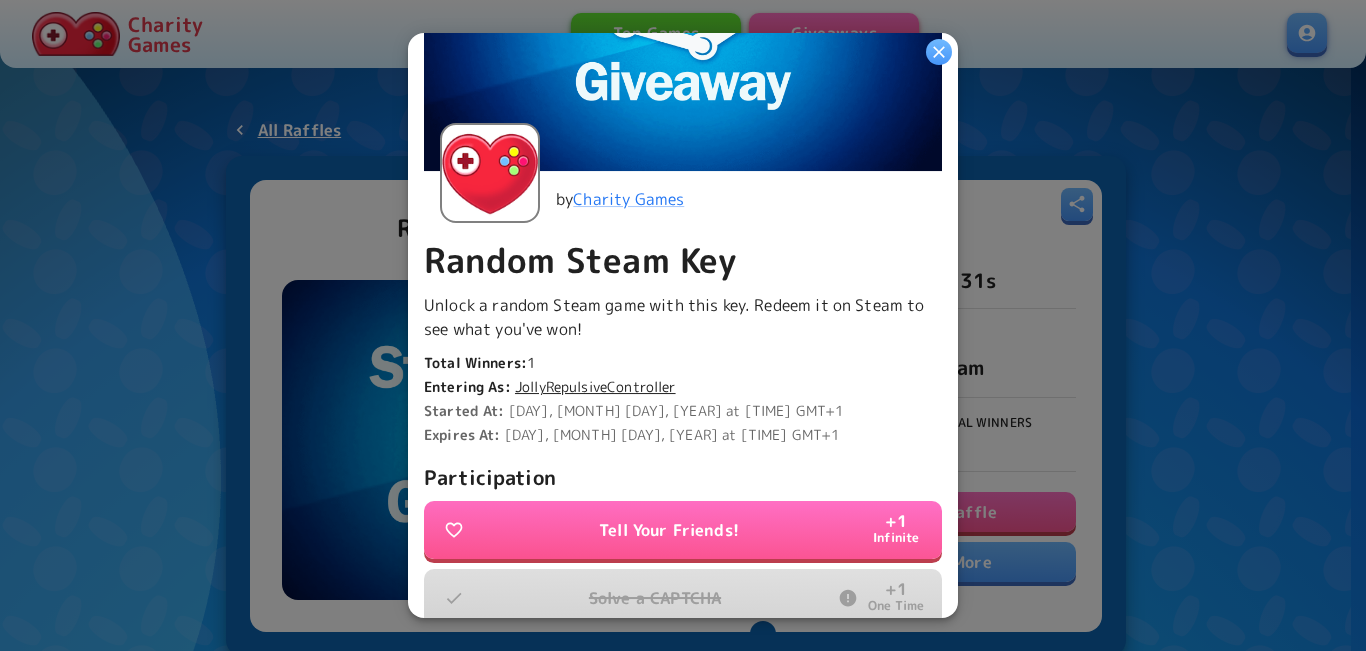 scroll, scrollTop: 551, scrollLeft: 0, axis: vertical 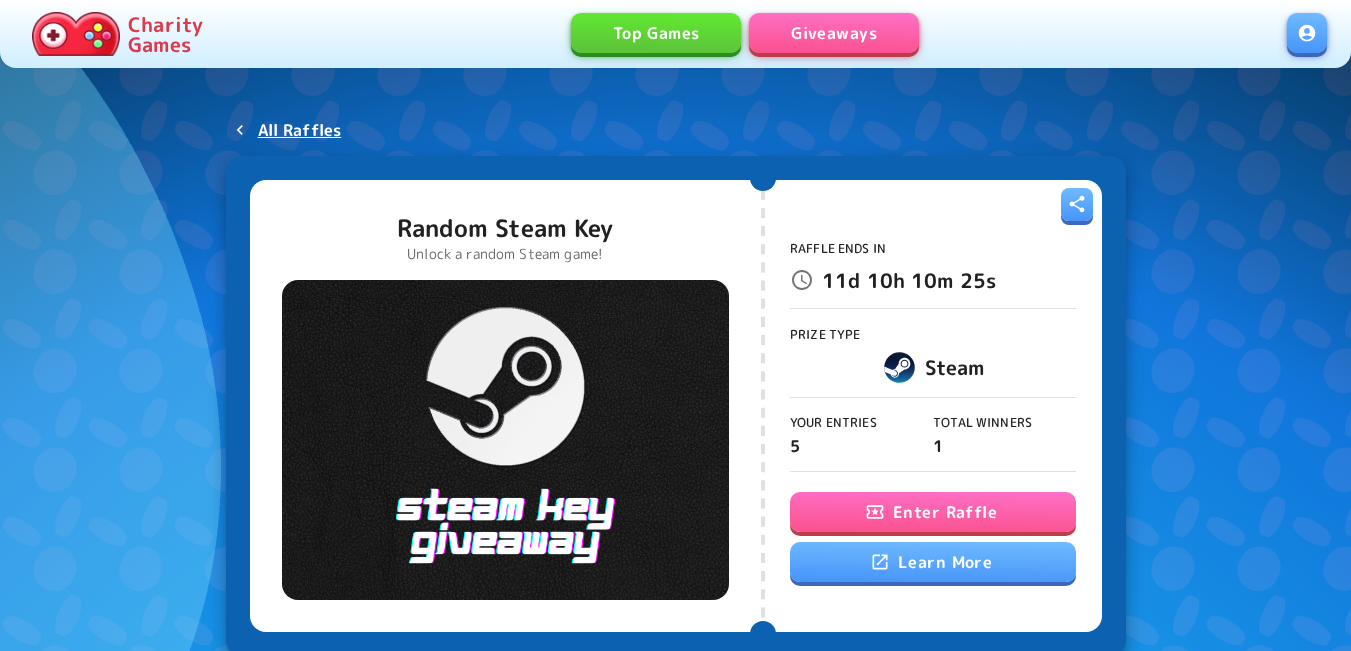 click on "Raffle Ends In 11d 10h 10m 25s Prize Type Steam Your Entries 5 Total Winners 1 Enter Raffle Learn More" at bounding box center [933, 405] 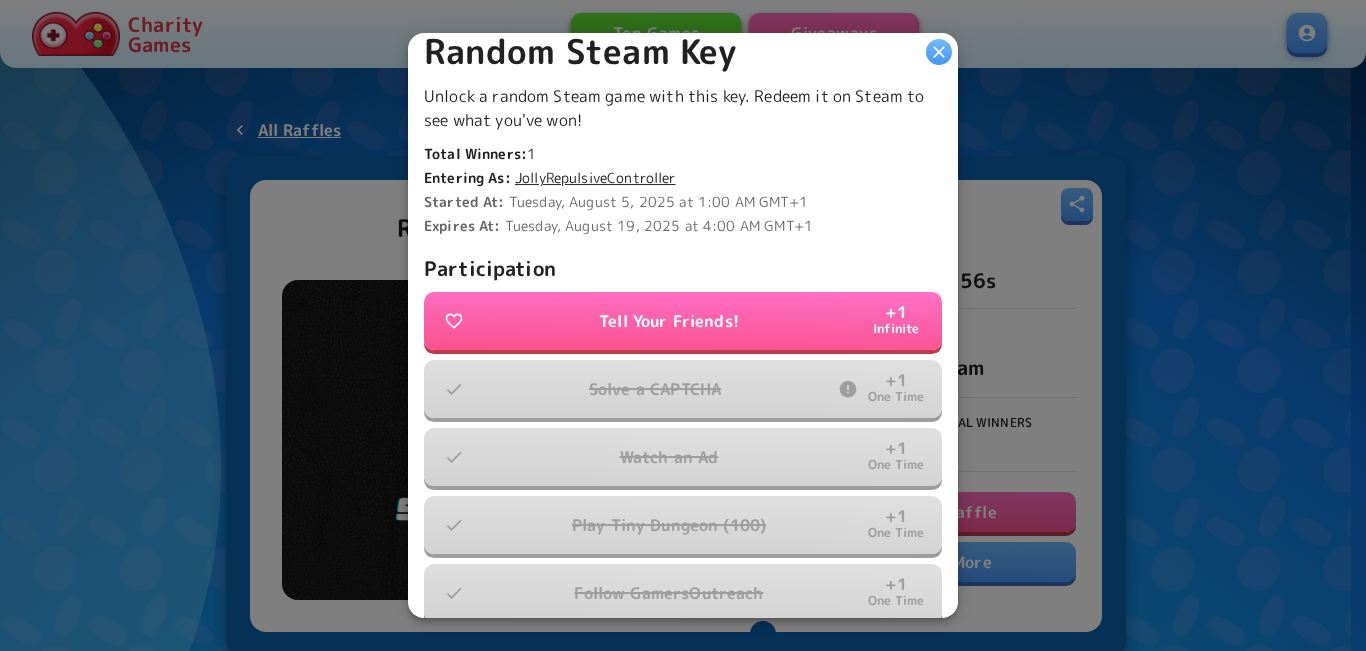 scroll, scrollTop: 500, scrollLeft: 0, axis: vertical 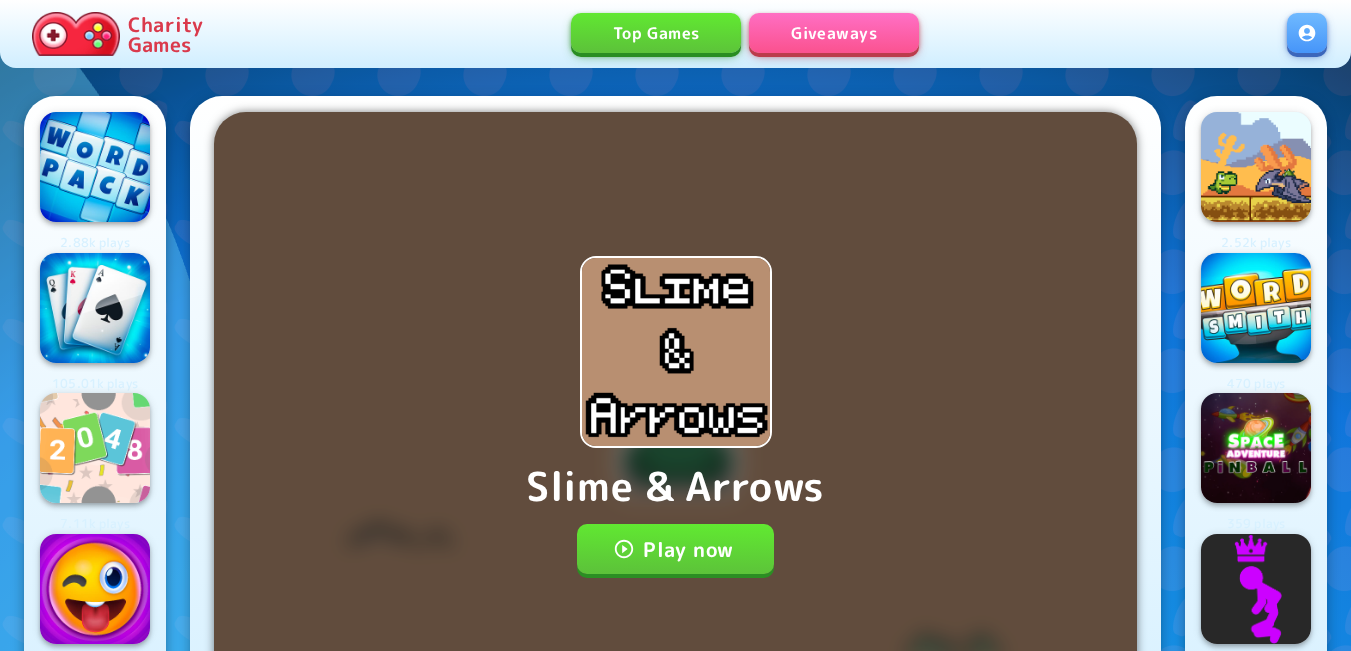 click on "Play now" at bounding box center (675, 549) 